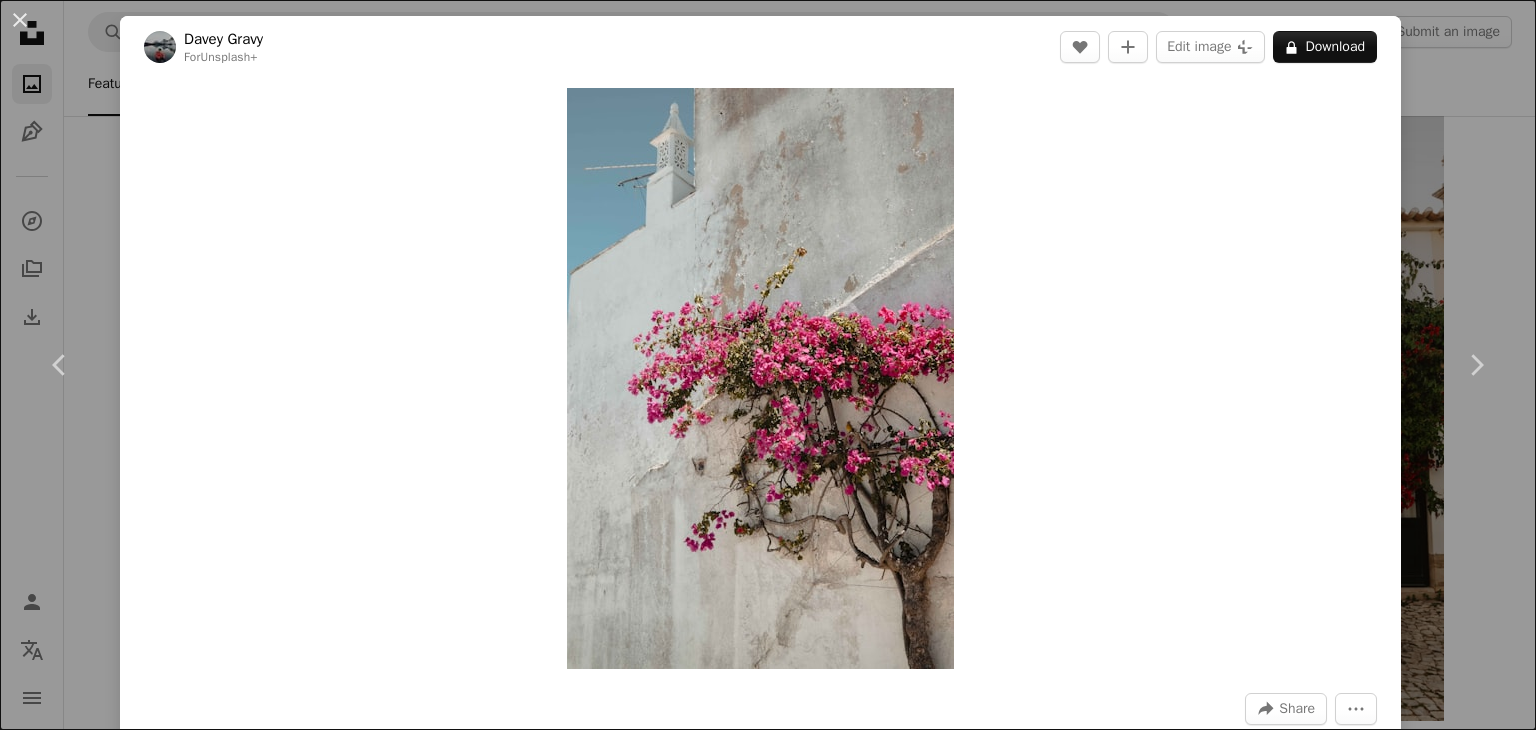 scroll, scrollTop: 25600, scrollLeft: 0, axis: vertical 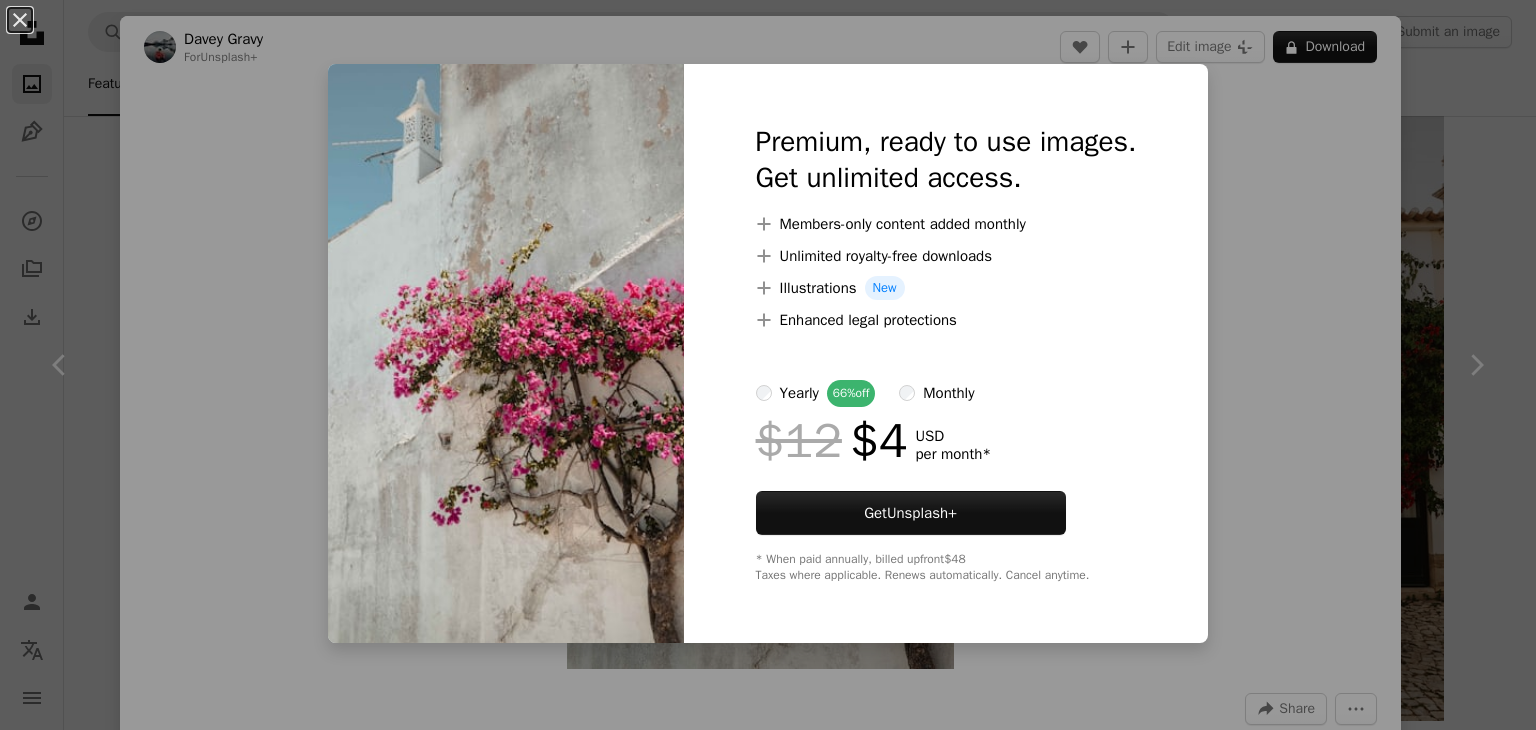 click on "monthly" at bounding box center (948, 393) 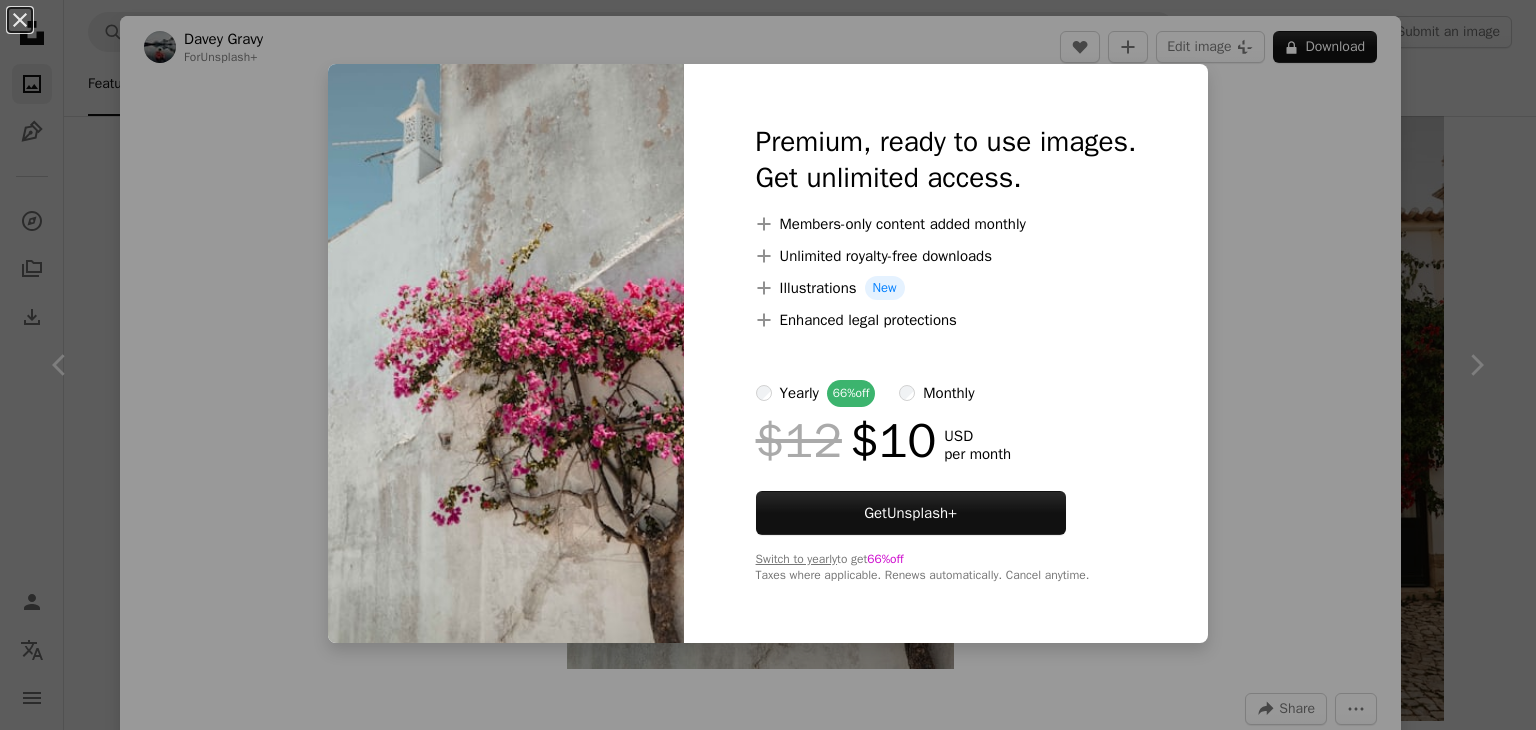 click on "yearly 66%  off" at bounding box center [816, 393] 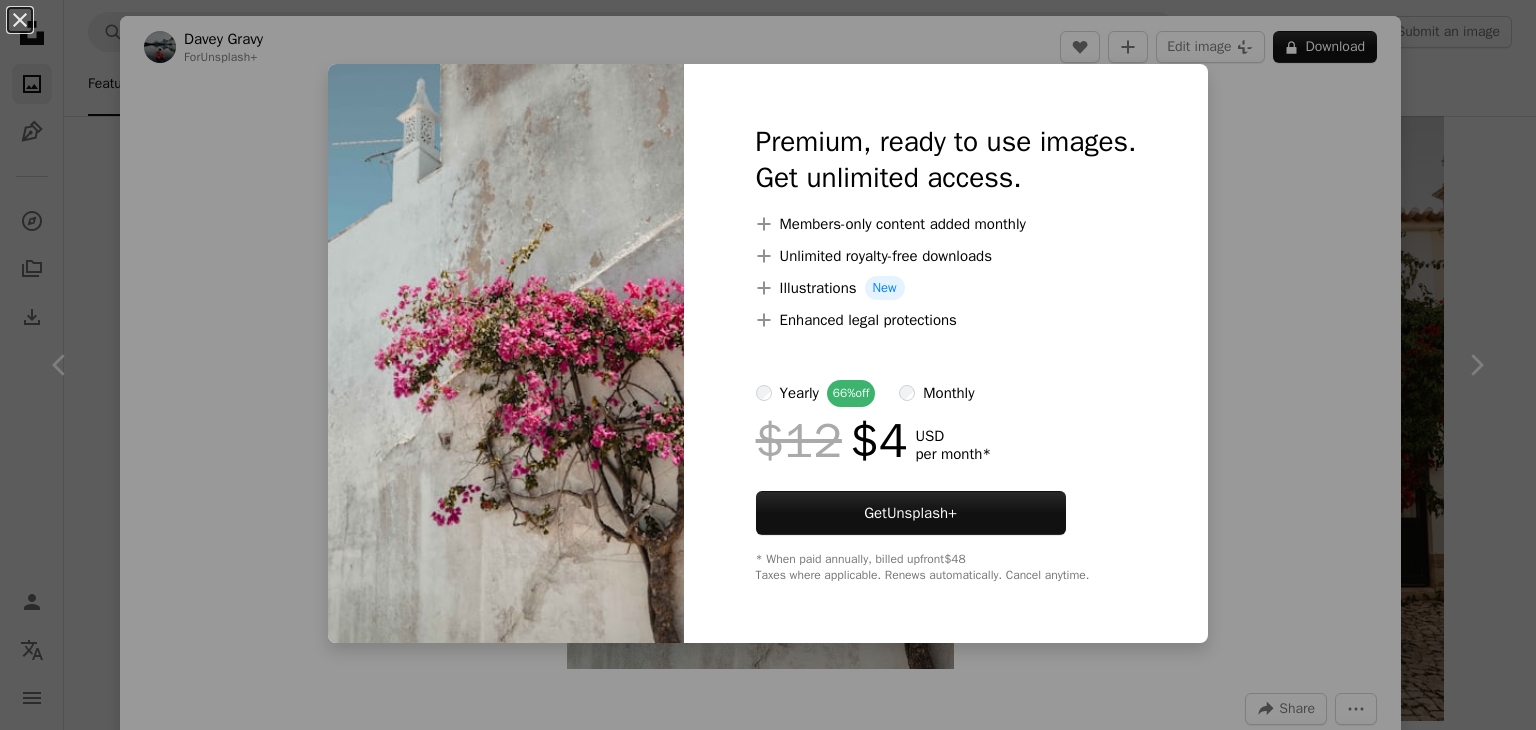 click on "An X shape Premium, ready to use images. Get unlimited access. A plus sign Members-only content added monthly A plus sign Unlimited royalty-free downloads A plus sign Illustrations  New A plus sign Enhanced legal protections yearly 66%  off monthly $12   $4 USD per month * Get  Unsplash+ * When paid annually, billed upfront  $48 Taxes where applicable. Renews automatically. Cancel anytime." at bounding box center [768, 365] 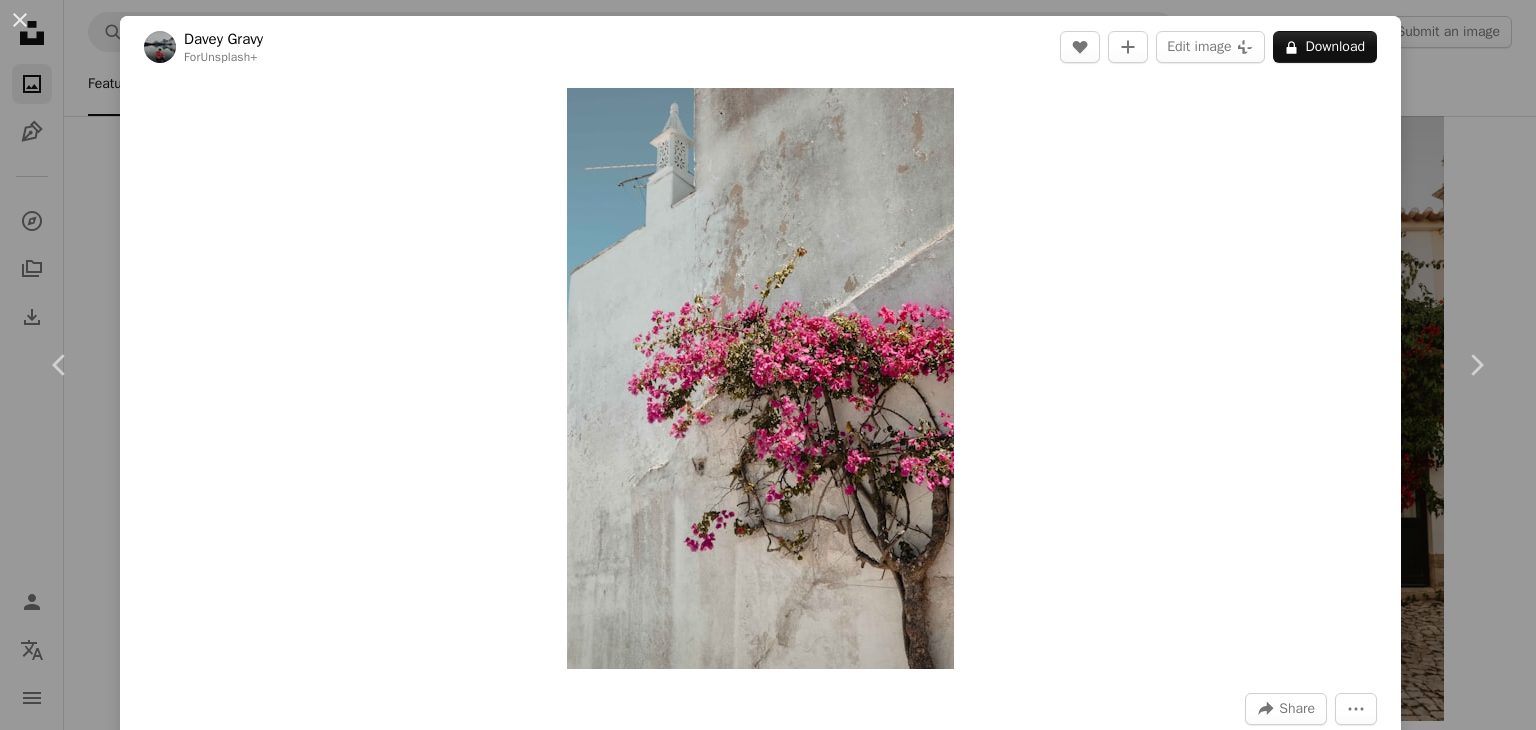 click on "Unsplash logo Unsplash Home A photo Pen Tool A compass A stack of folders Download Photos Chevron down Person Localization icon navigation menu A magnifying glass Visual search Get Unsplash+ Log in Submit an image Featured Featured Wallpapers Nature 3D Renders Textures Travel Film People Architecture & Interiors Street Photography Experimental Unsplash The internet’s source for visuals. Powered by creators everywhere. Supported by  Squarespace A magnifying glass Visual search data center education bible astronomy biscuits bolt A trend sign See trending searches Modern Interiors 55 images data center education bible astronomy biscuits bolt A trend sign See trending searches Collections See all Summer Backgrounds 70 images Summer Travel Stories 140 images Sea 1,689 images Modern Interiors 55 images Modern Interiors 55 images Pen Tool Your illustrations, everywhere.   No need to be a pro—anyone can contribute. Upload your first SVG Supported by  Squarespace Promoted A heart A plus sign NEOM Made to Change" at bounding box center (768, -11157) 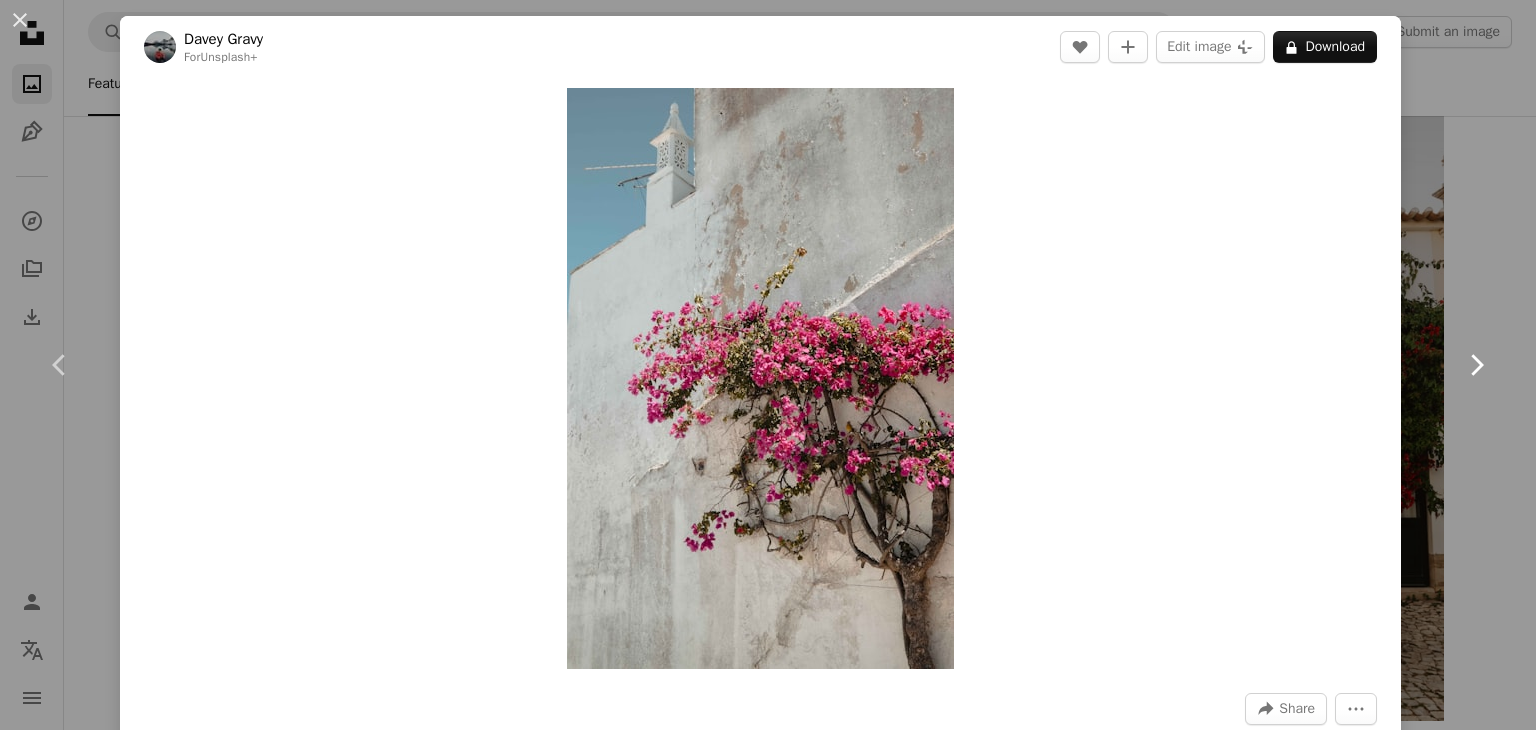 click on "Chevron right" at bounding box center (1476, 365) 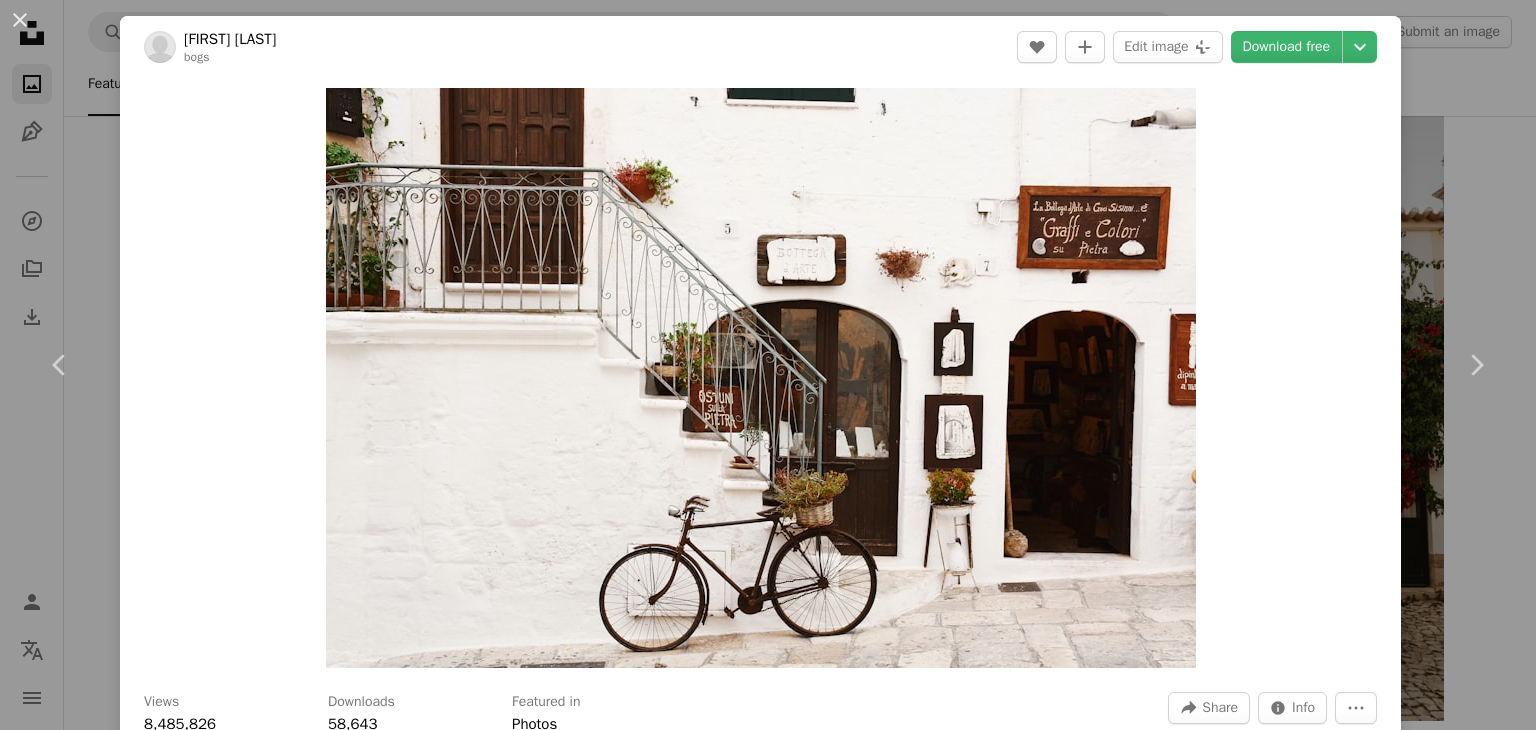 drag, startPoint x: 1022, startPoint y: 325, endPoint x: 1350, endPoint y: 95, distance: 400.60455 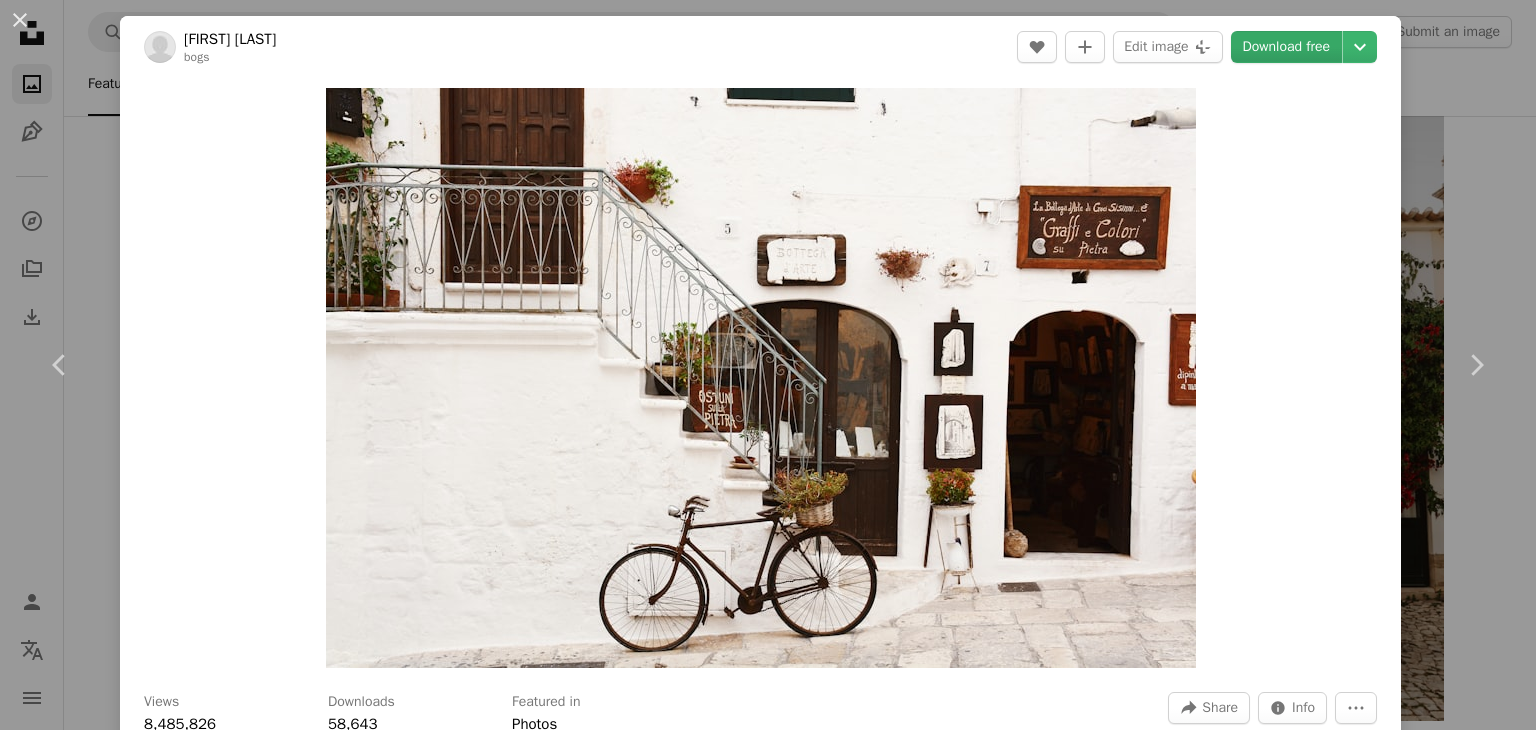 click on "Download free" at bounding box center (1287, 47) 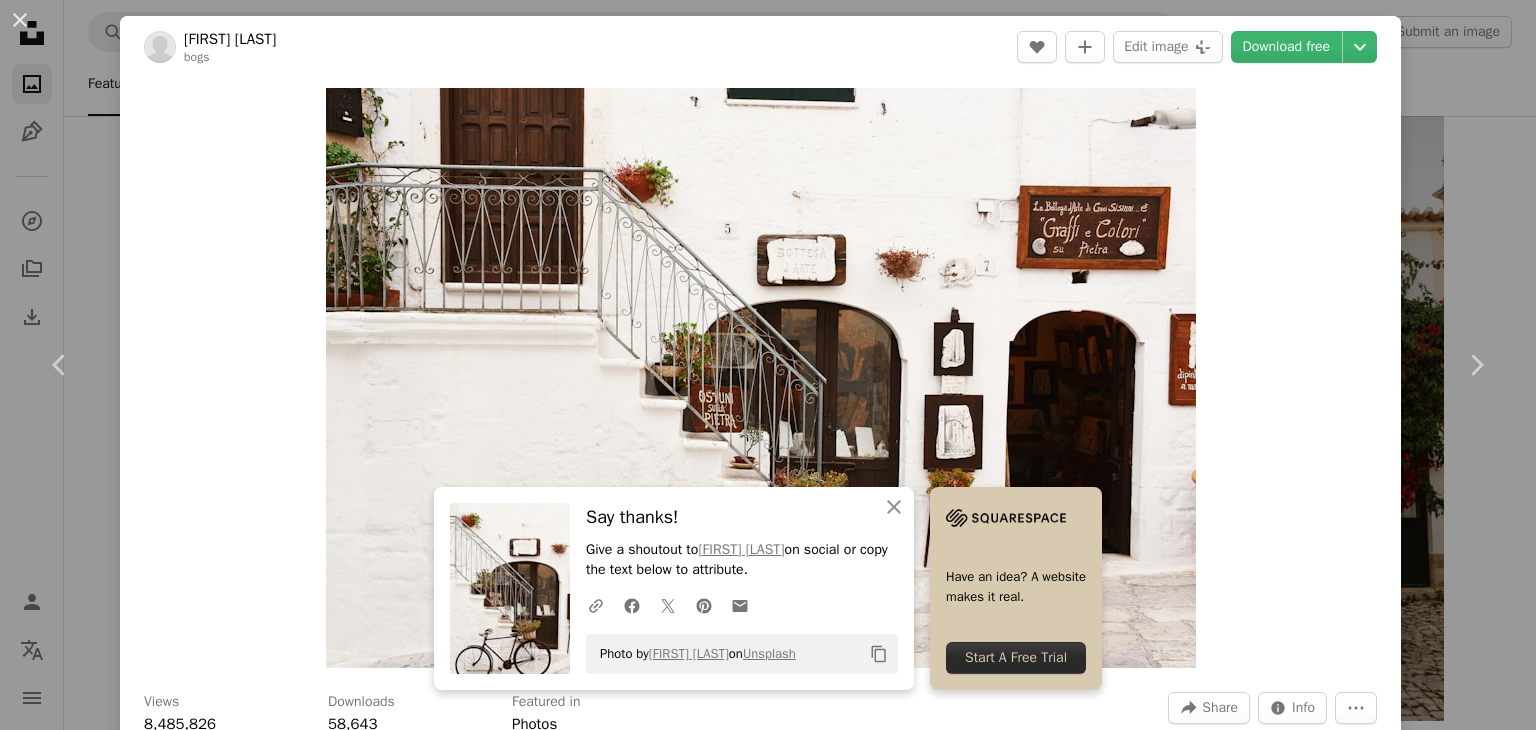 click on "Zoom in" at bounding box center [760, 378] 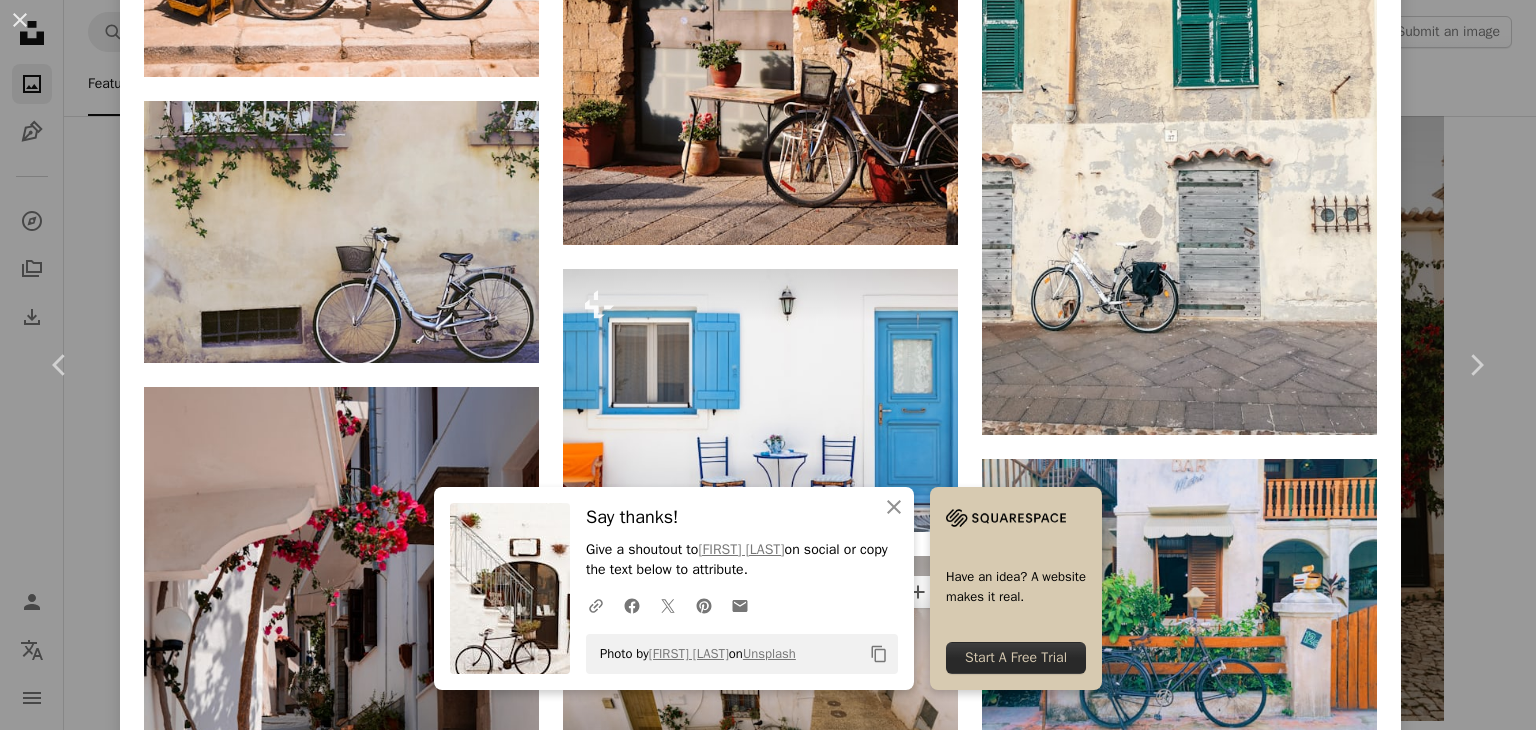 scroll, scrollTop: 3900, scrollLeft: 0, axis: vertical 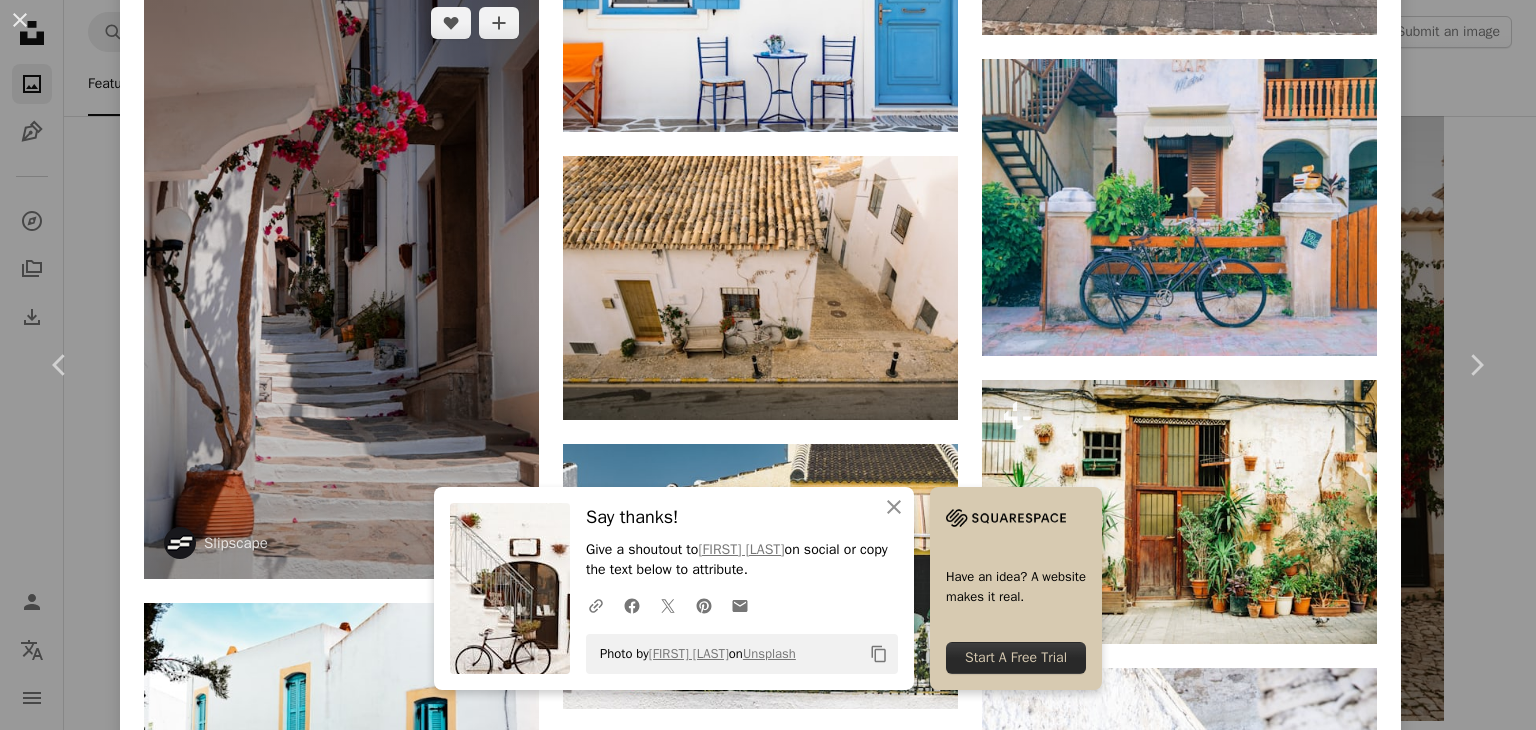 click at bounding box center [341, 283] 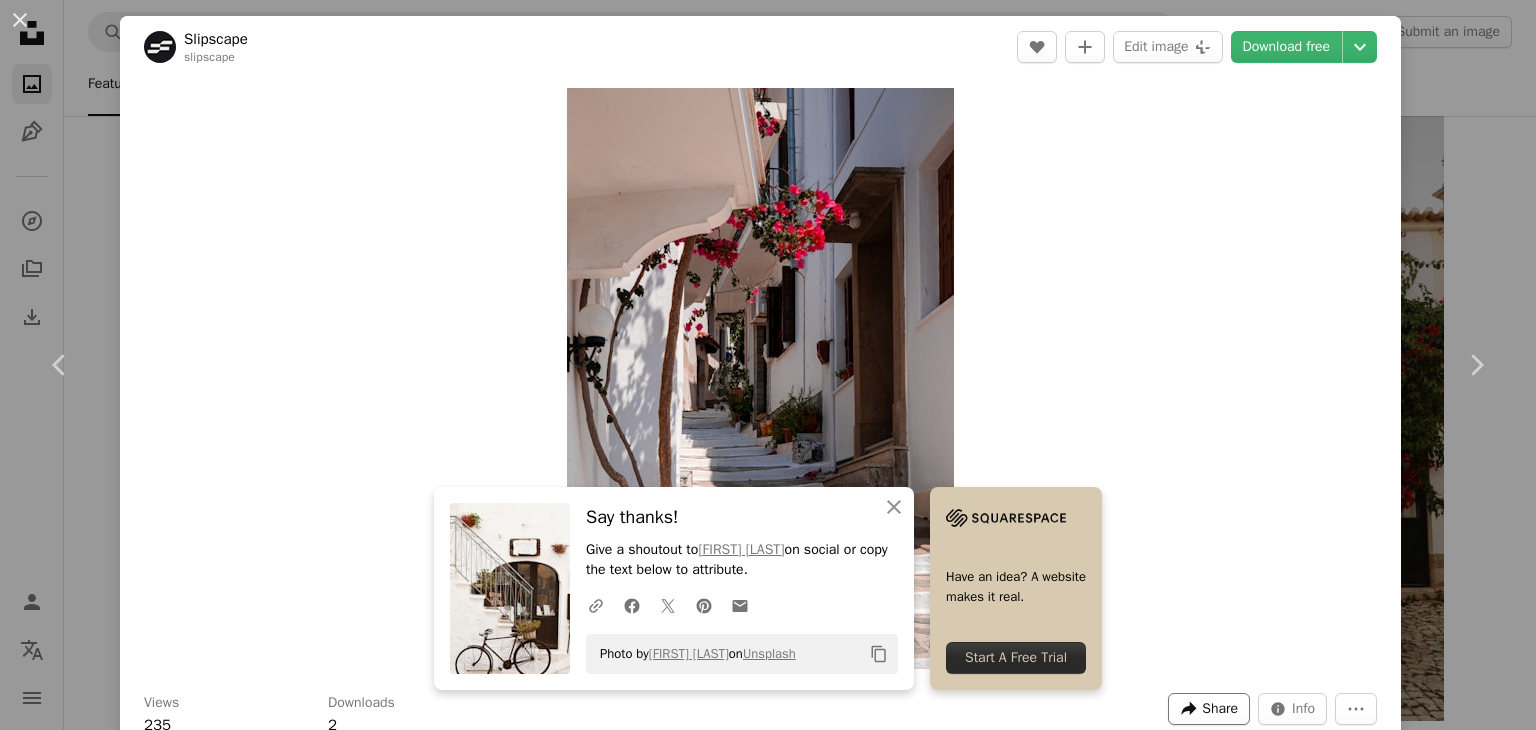 scroll, scrollTop: 1000, scrollLeft: 0, axis: vertical 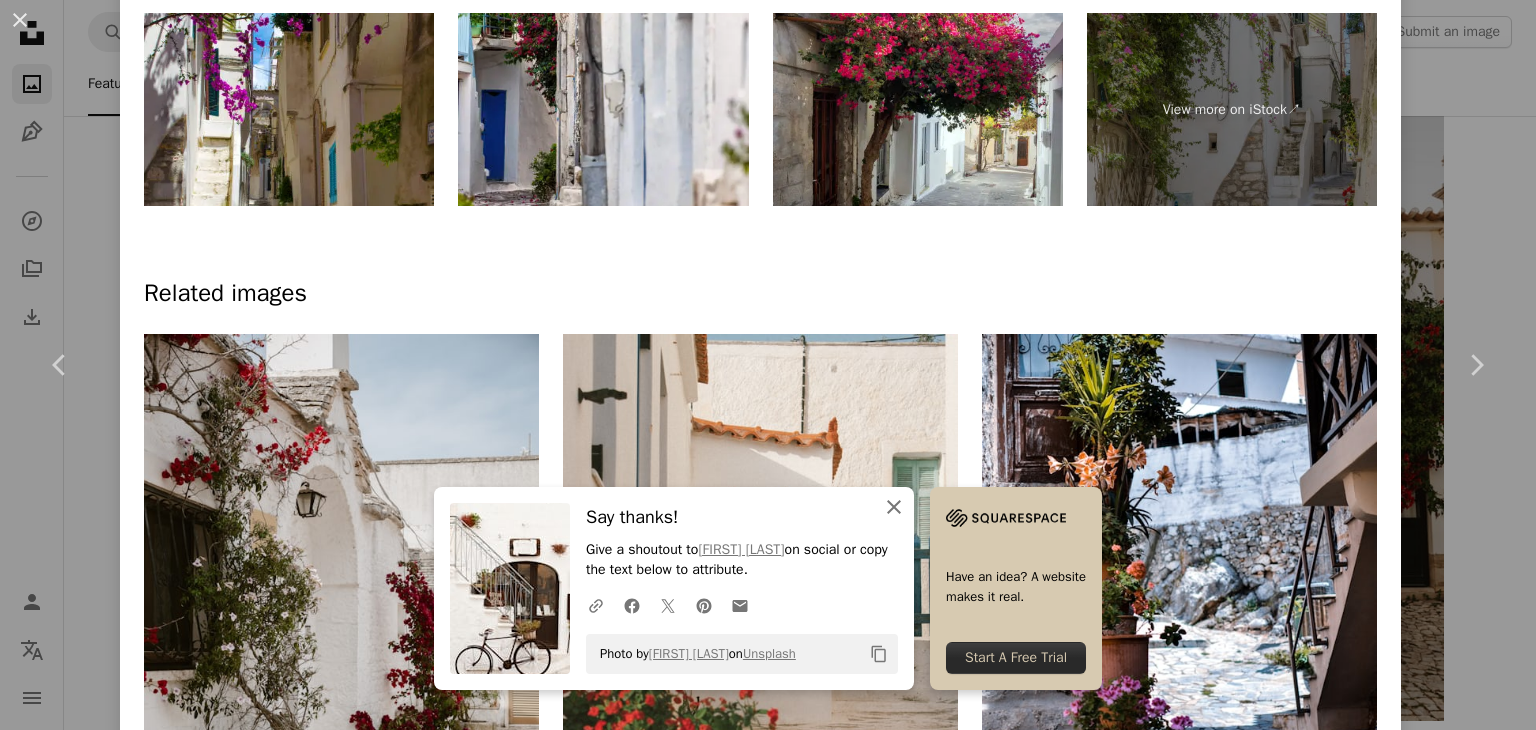 click on "An X shape" 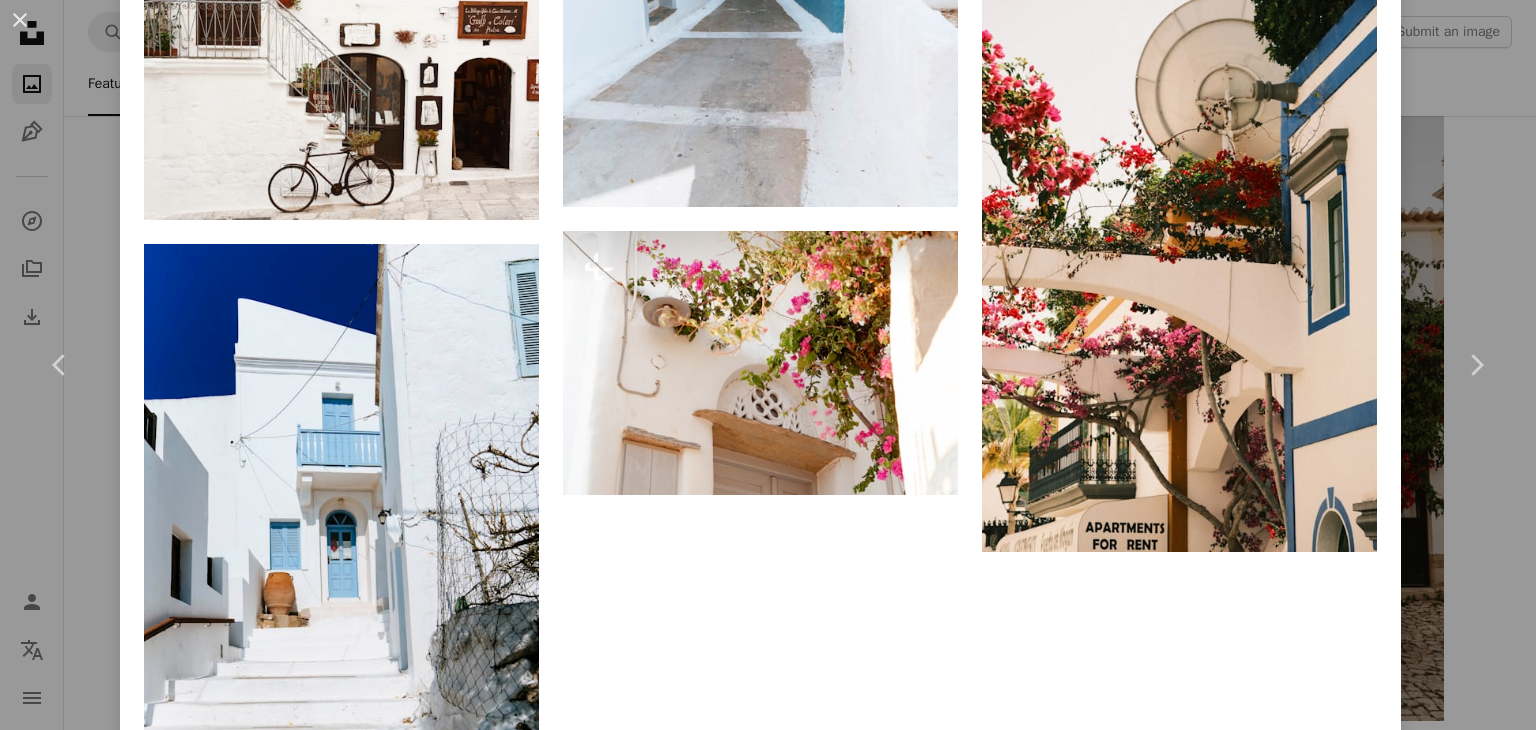 scroll, scrollTop: 7696, scrollLeft: 0, axis: vertical 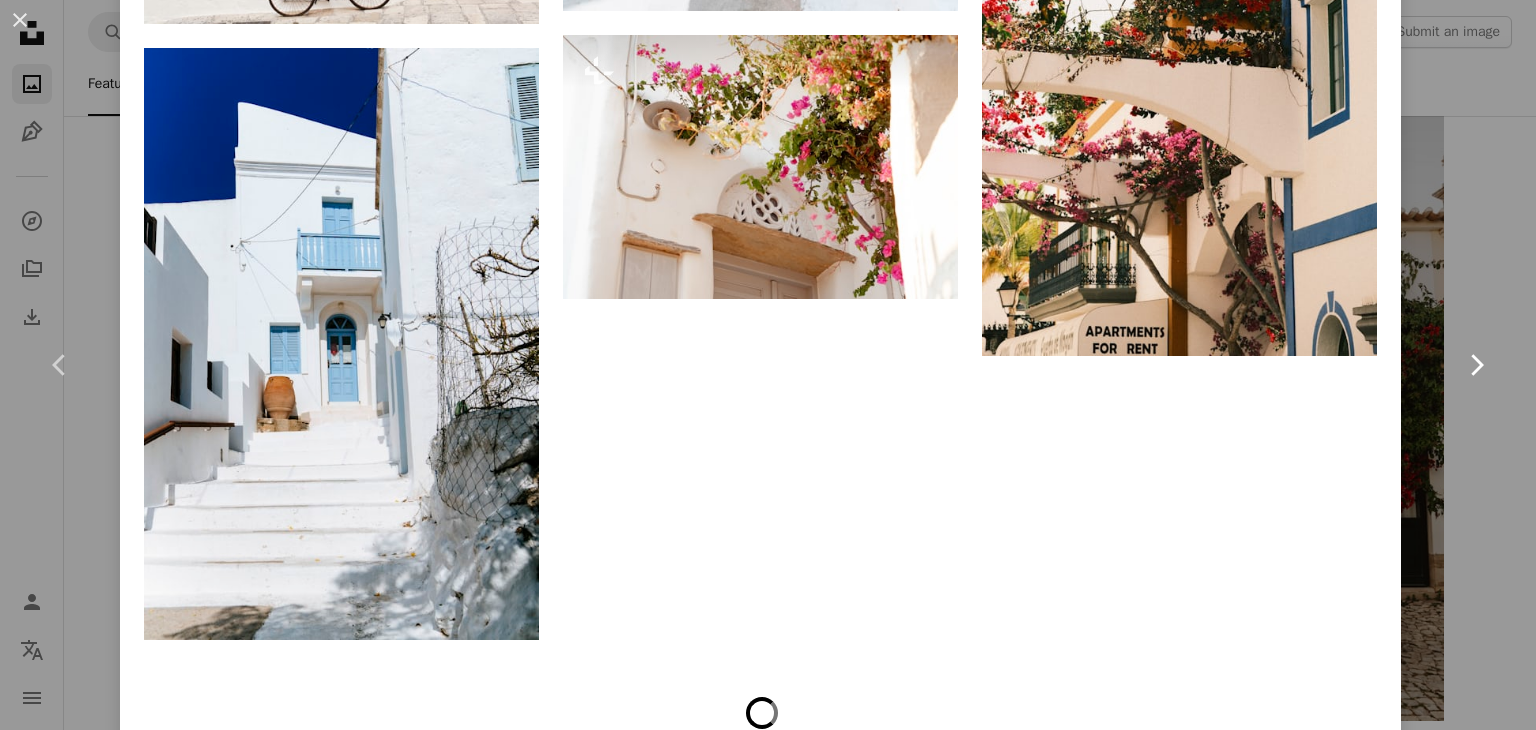 click on "Chevron right" at bounding box center (1476, 365) 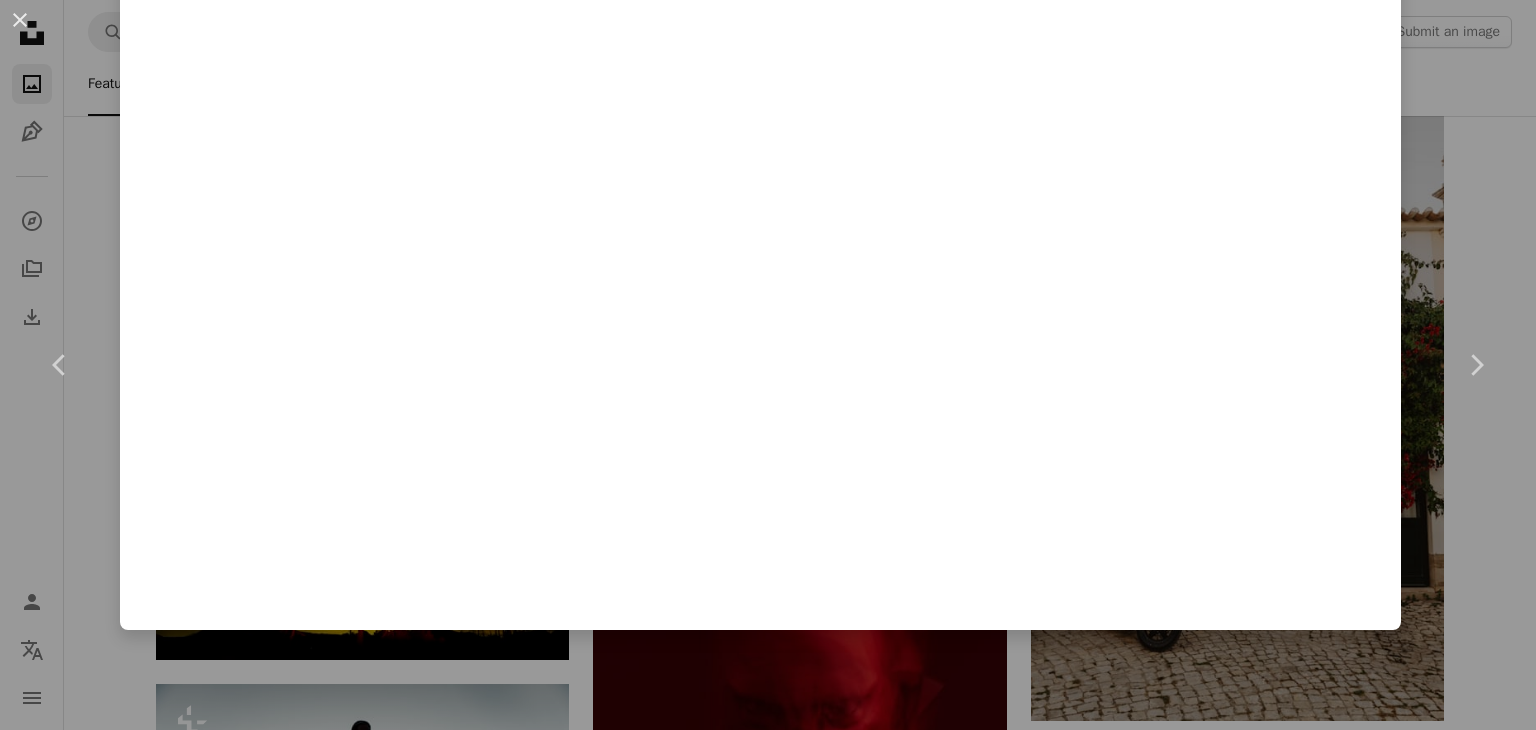 scroll, scrollTop: 0, scrollLeft: 0, axis: both 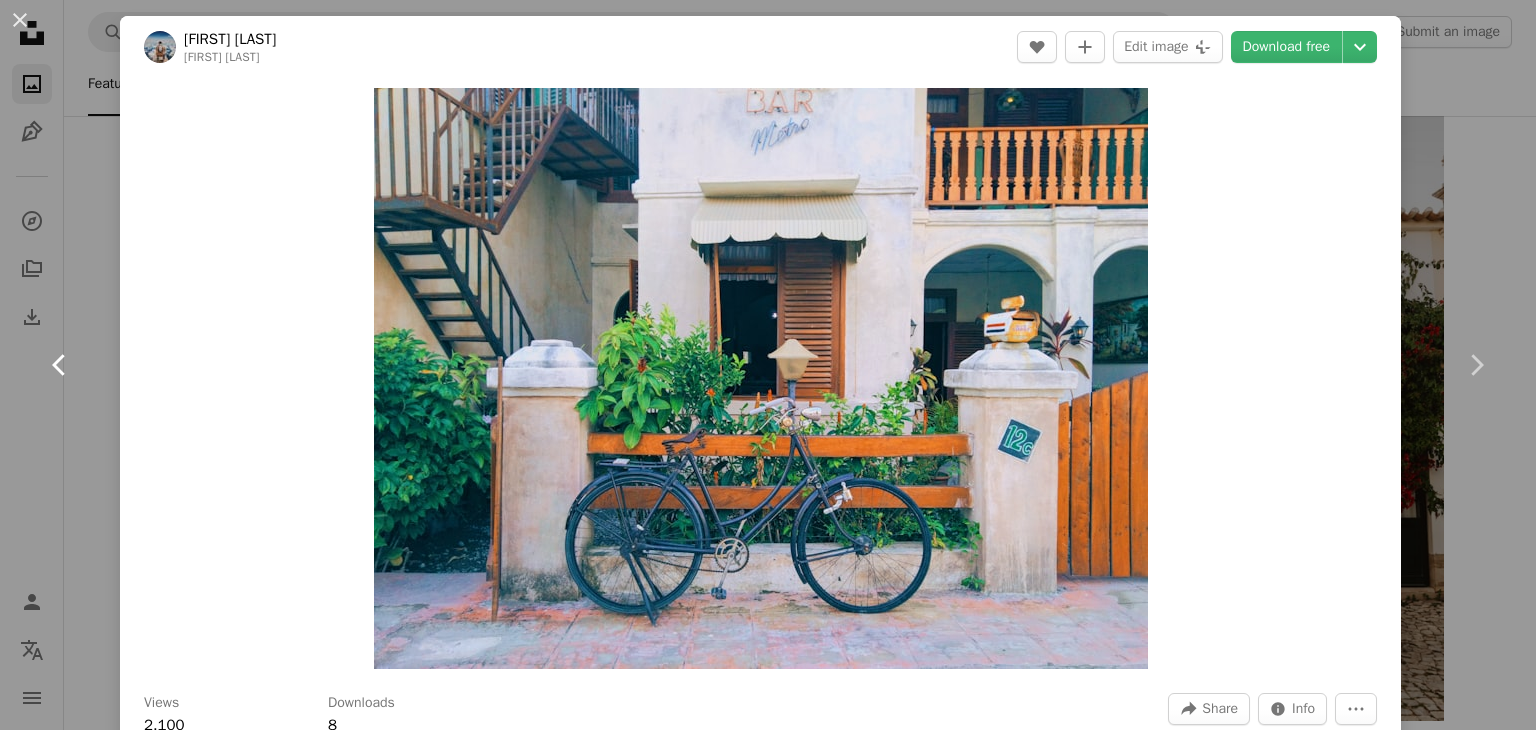 click on "Chevron left" at bounding box center [60, 365] 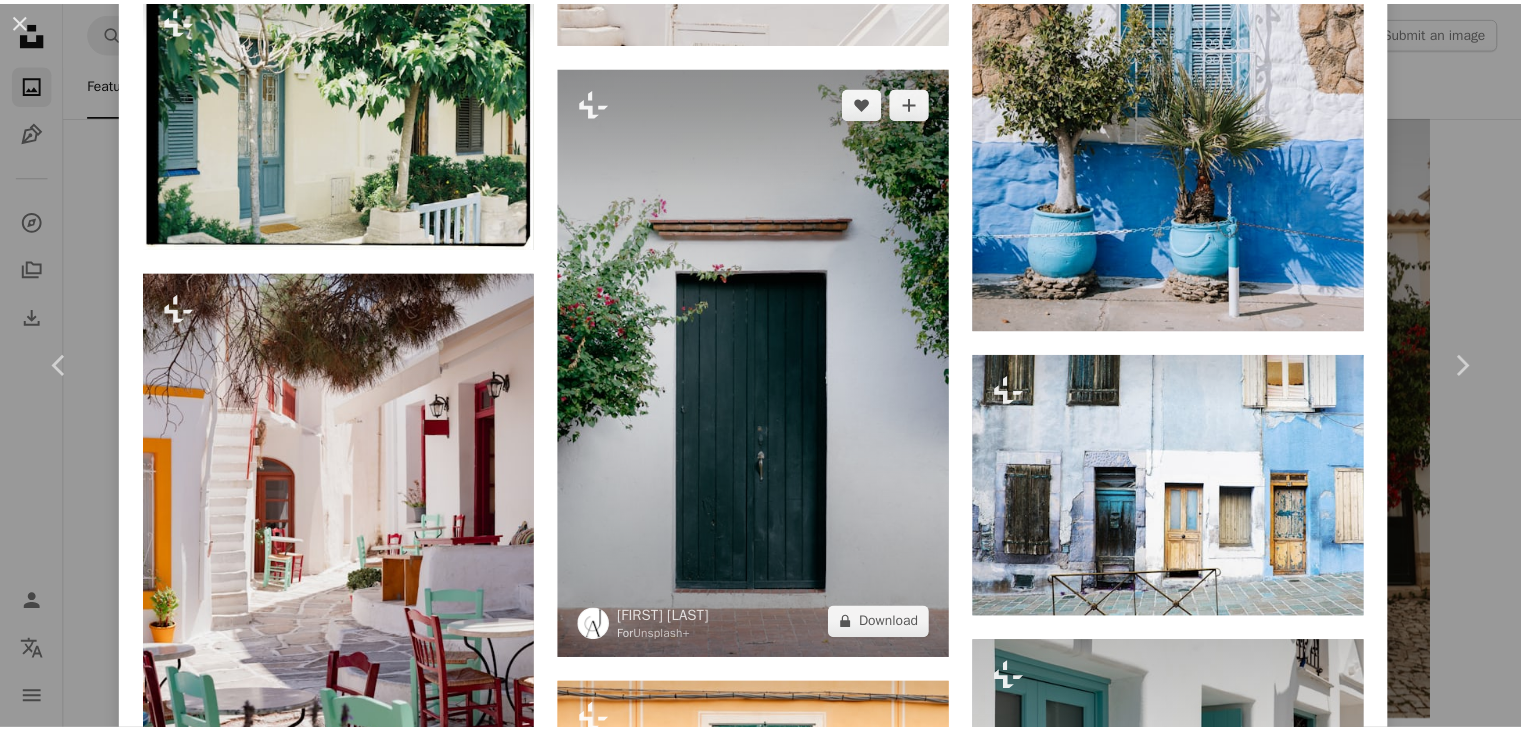 scroll, scrollTop: 4800, scrollLeft: 0, axis: vertical 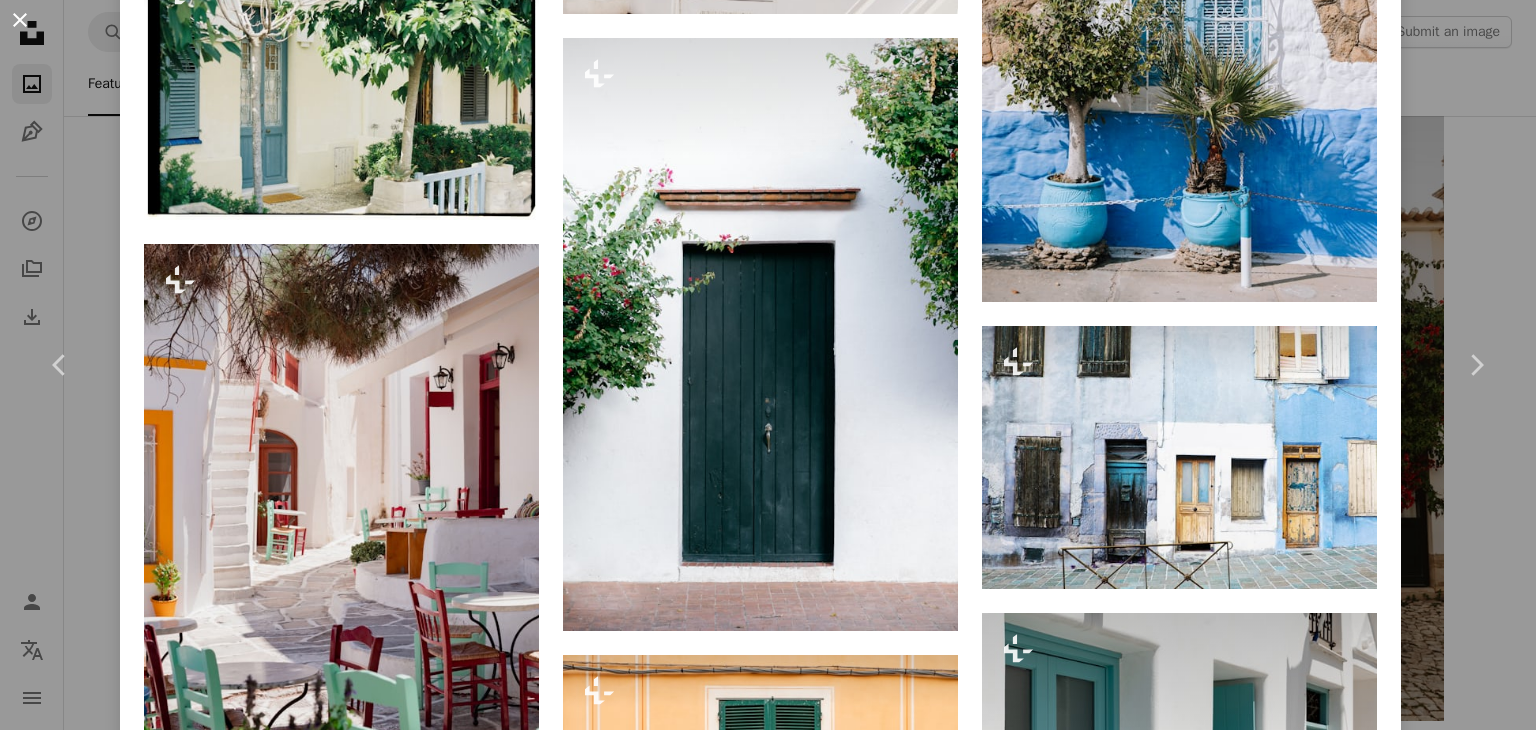 click on "An X shape" at bounding box center [20, 20] 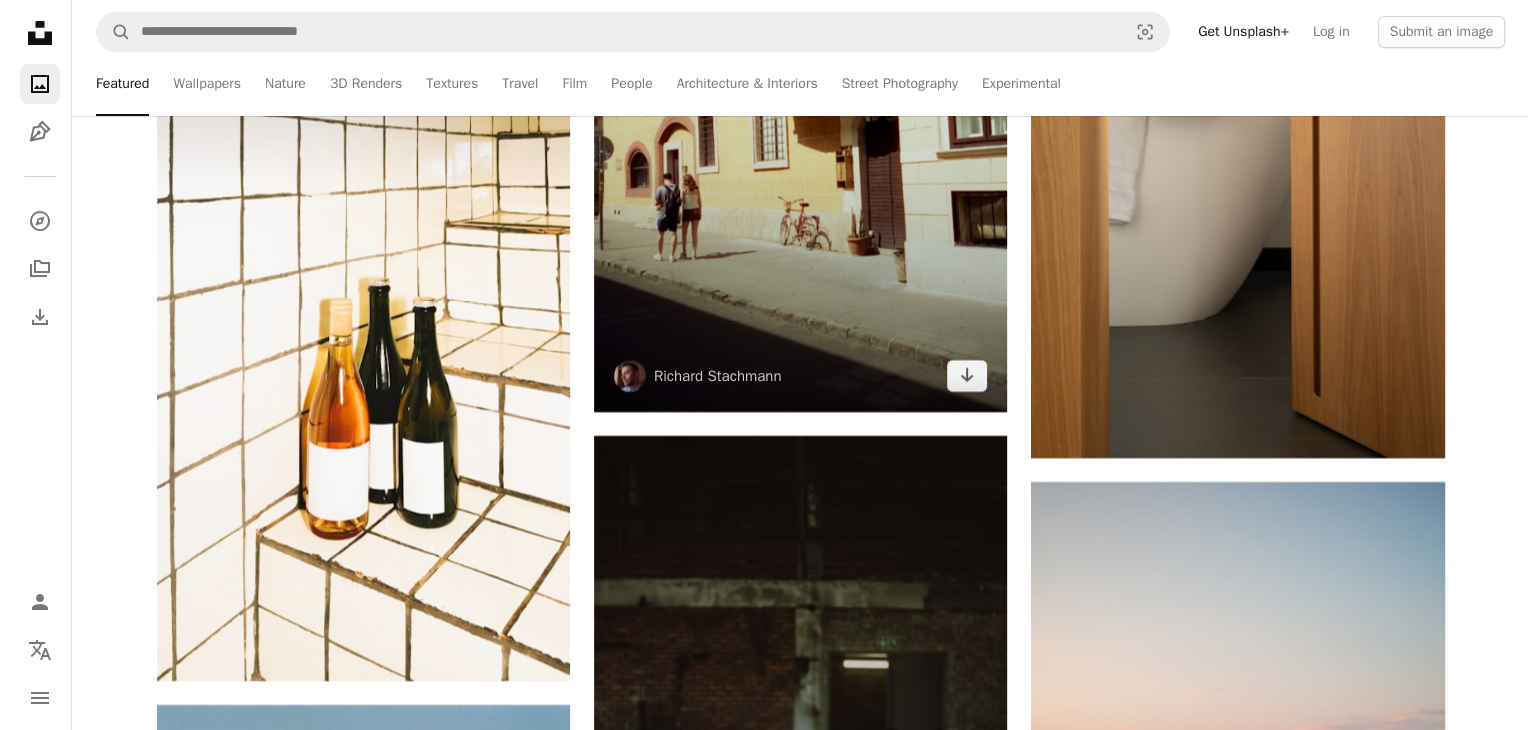 scroll, scrollTop: 31300, scrollLeft: 0, axis: vertical 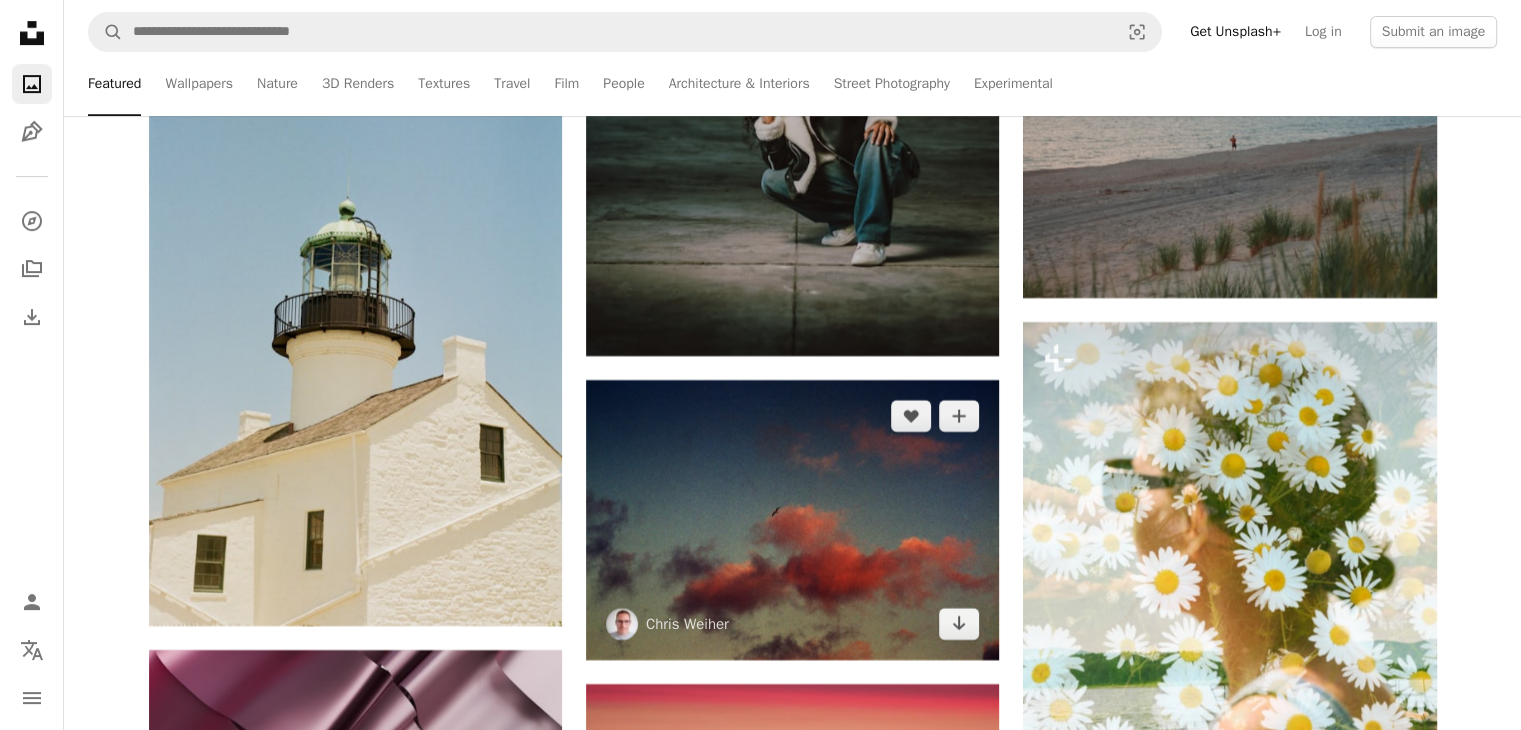 click at bounding box center [792, 520] 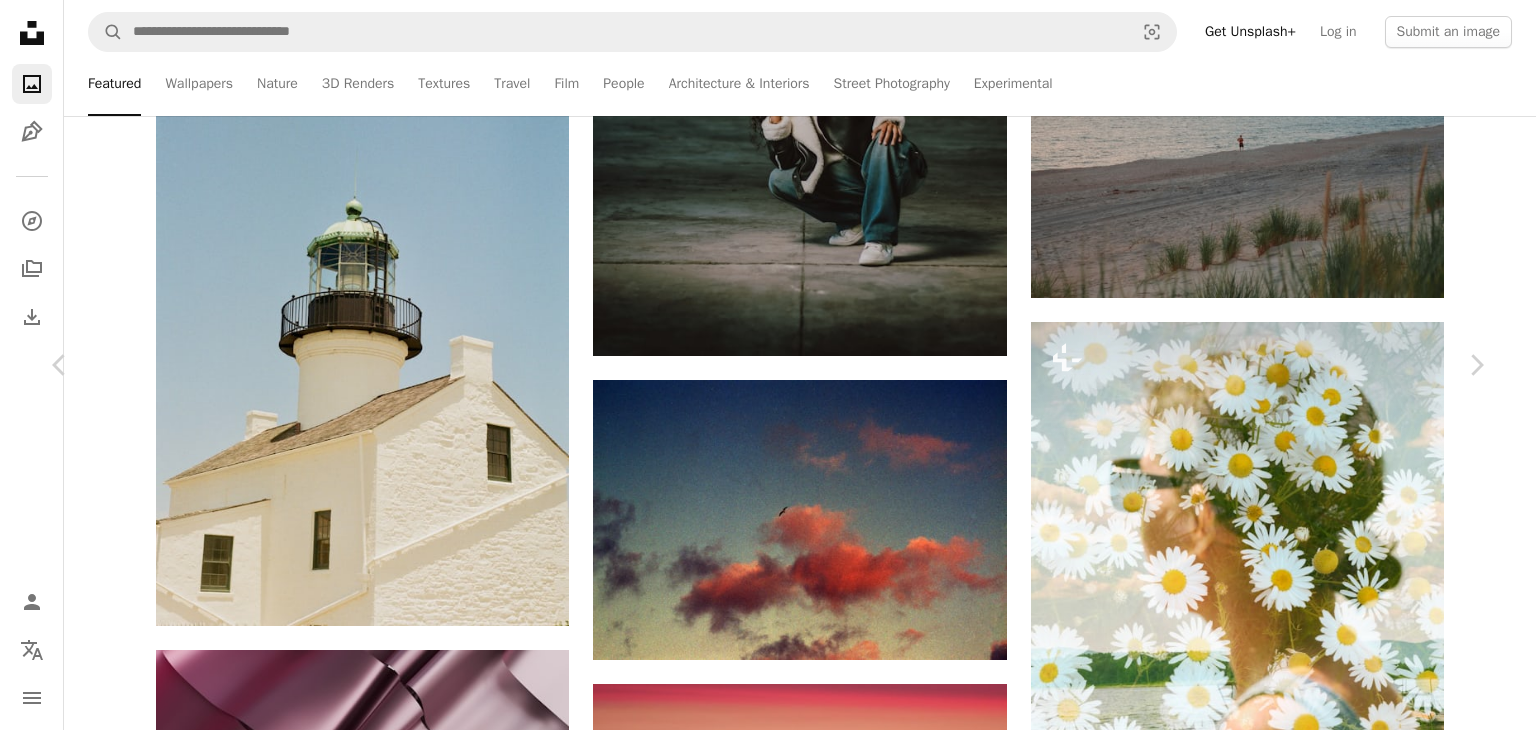 click on "Download free" at bounding box center [1287, 3768] 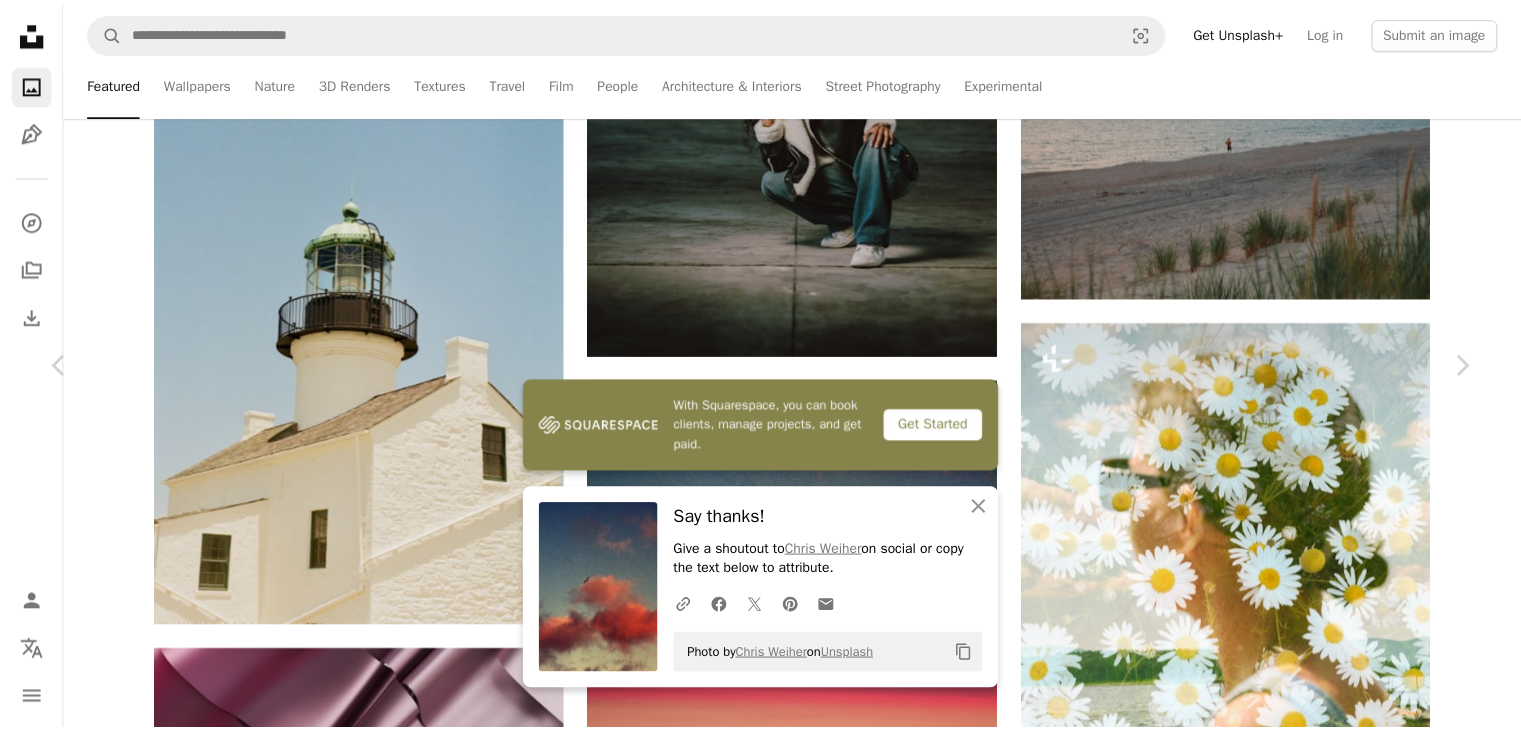 scroll, scrollTop: 4900, scrollLeft: 0, axis: vertical 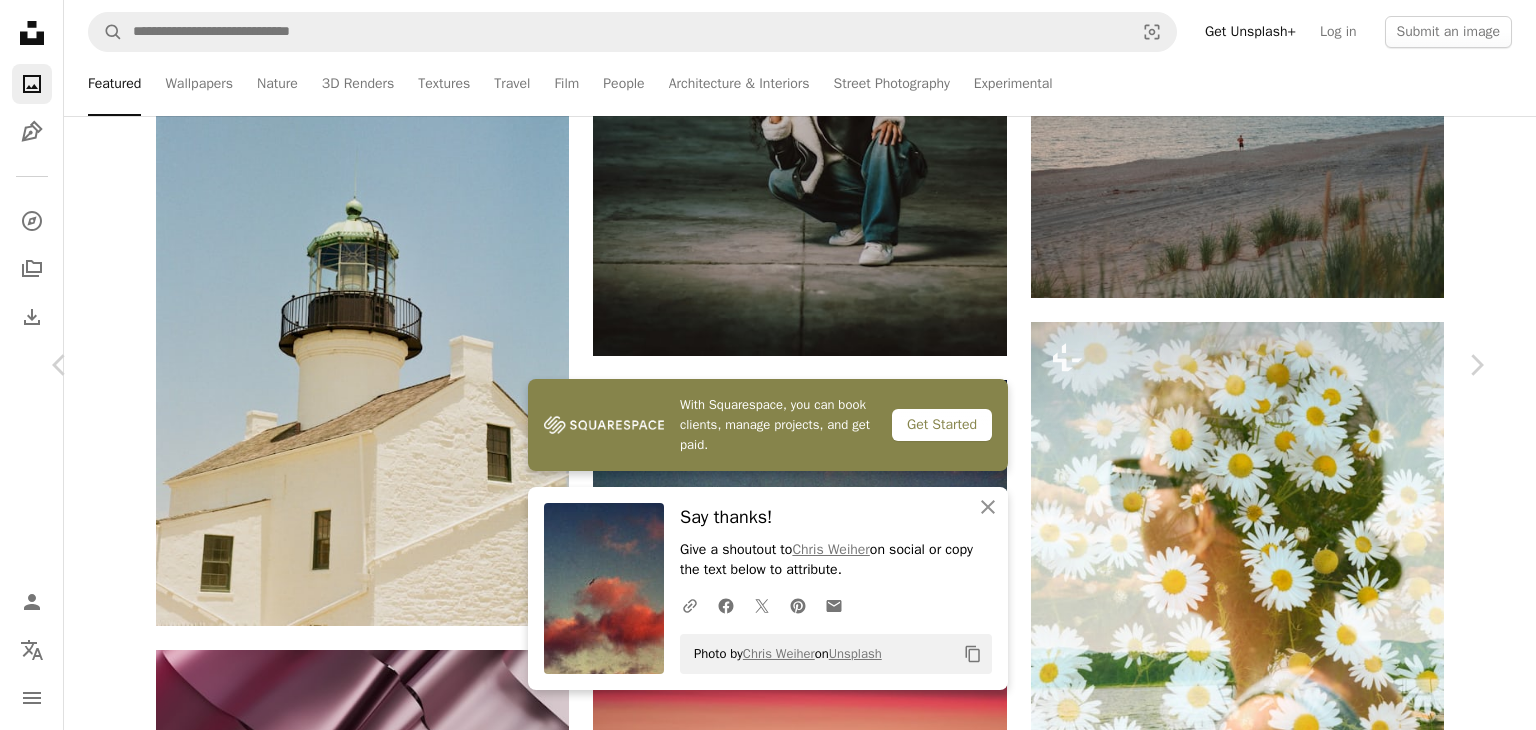 click on "Say thanks! Give a shoutout to [FIRST] [LAST] on social or copy the text below to attribute. A URL sharing icon (chains) Facebook icon X (formerly Twitter) icon Pinterest icon An envelope Photo by [FIRST] [LAST] on Unsplash Copy content [FIRST] [LAST] [INITIAL] A heart A plus sign Edit image Plus sign for Unsplash+ Download free Chevron down Zoom in Views 615,546 Downloads 8,404 Featured in Photos , Film , Wallpapers A forward-right arrow Share Info icon Info More Actions A map marker [CITY], [COUNTRY] Calendar outlined Published on June 25, 2025 Camera Plustek, OpticFilm 8300i Safety Free to use under the Unsplash License sunset wallpapers backgrounds film photography film photo analogue photography analog photography shot on film analogue photo analog photo animal bird night cloud scenery weather amsterdam outdoors flying cumulus Backgrounds | ↗ For" at bounding box center [768, 4086] 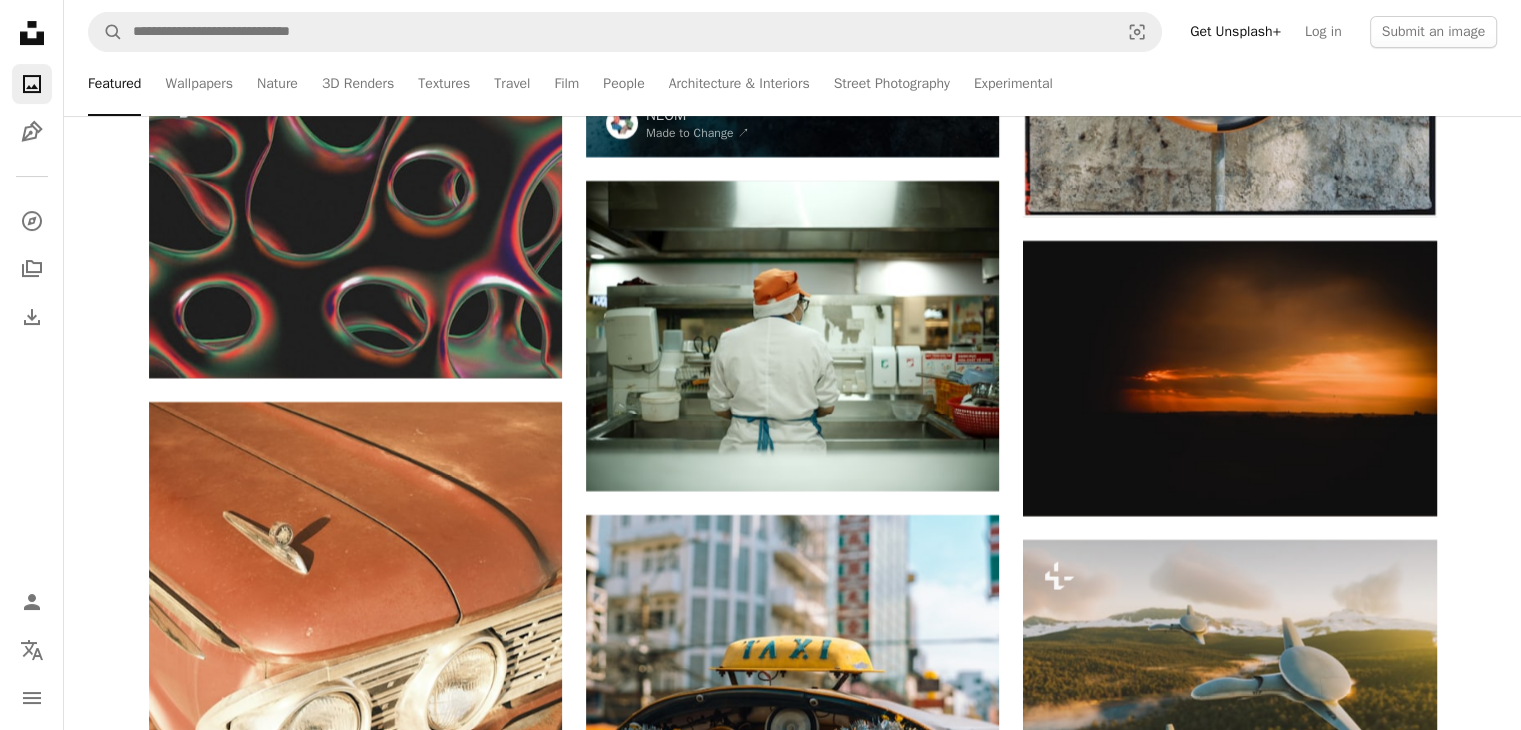 scroll, scrollTop: 46896, scrollLeft: 0, axis: vertical 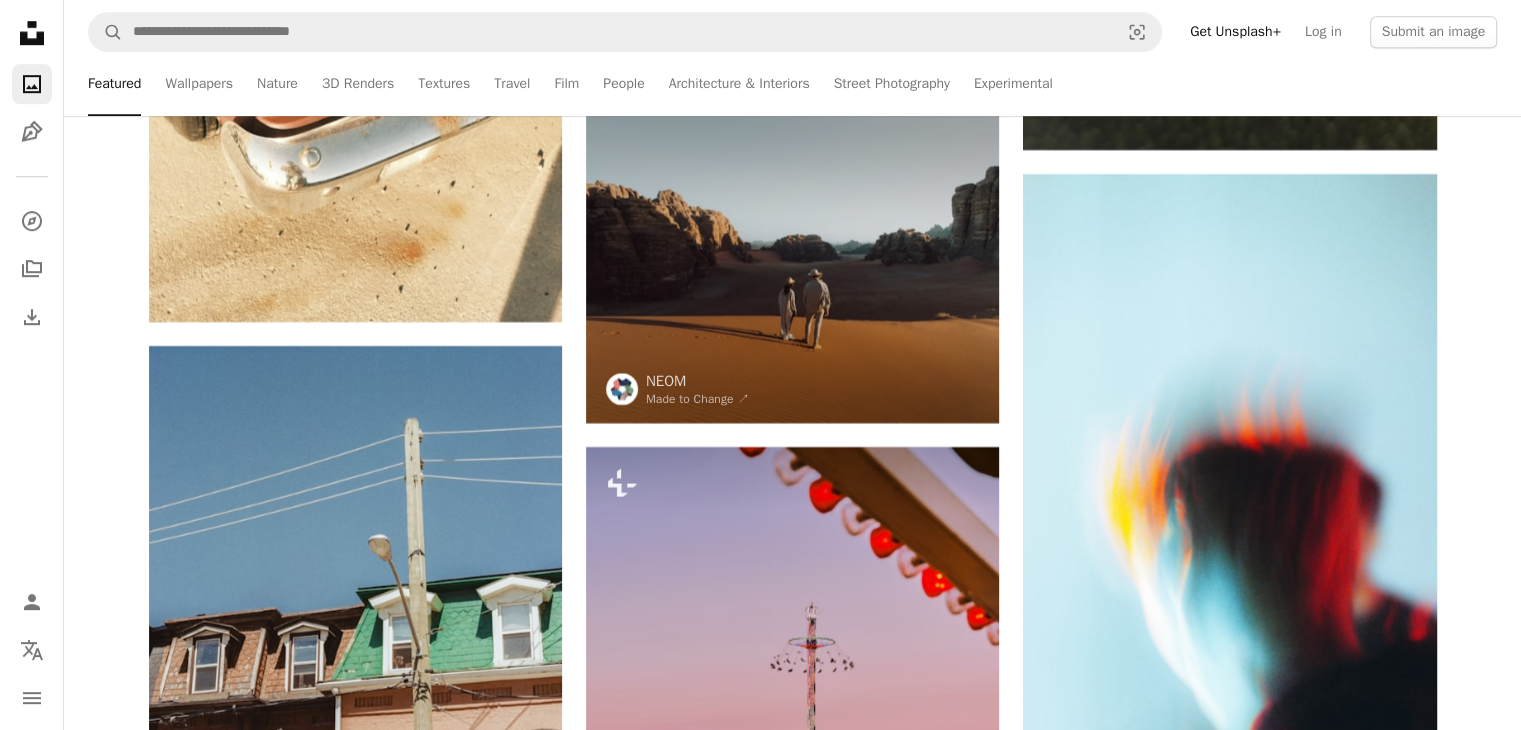 click on "Unsplash logo Unsplash Home" 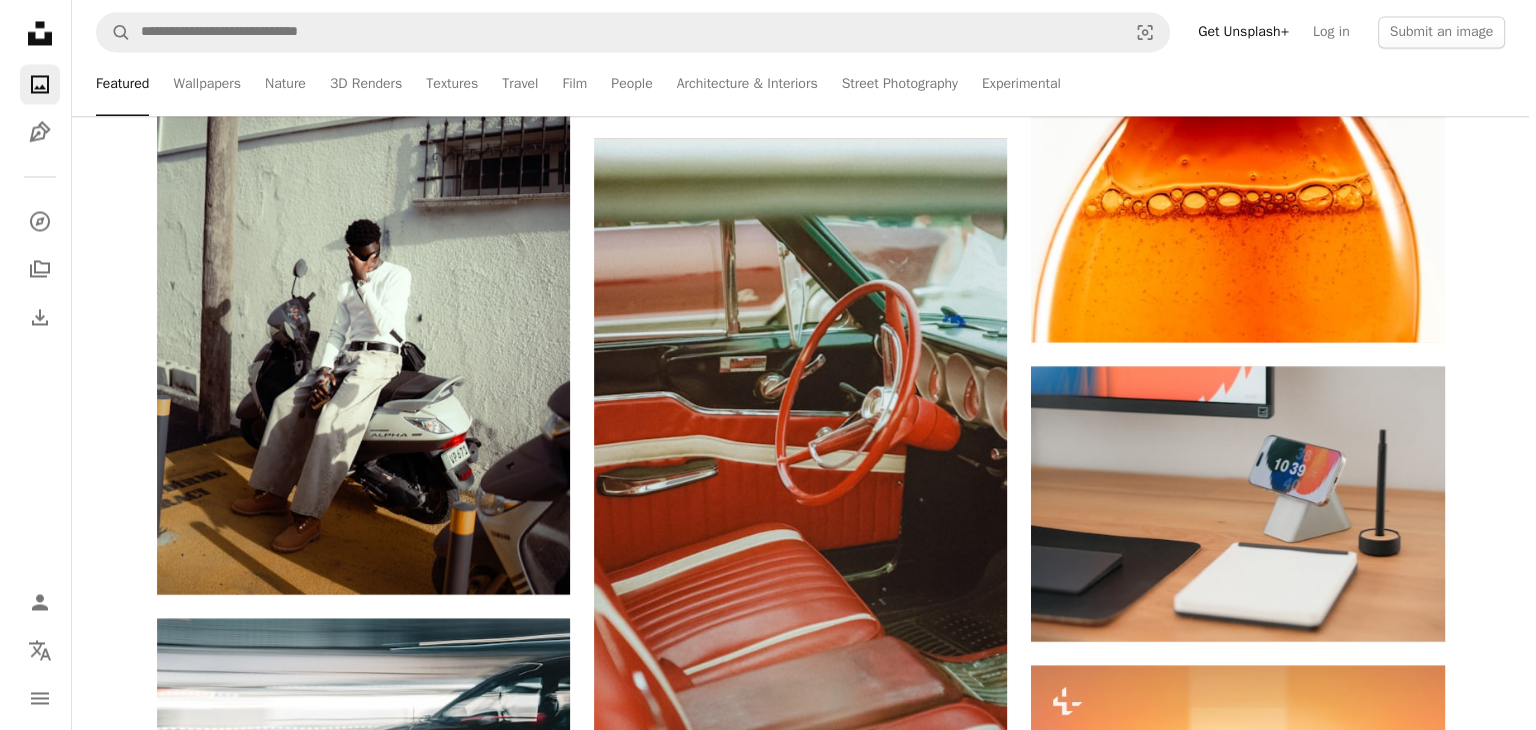 scroll, scrollTop: 3100, scrollLeft: 0, axis: vertical 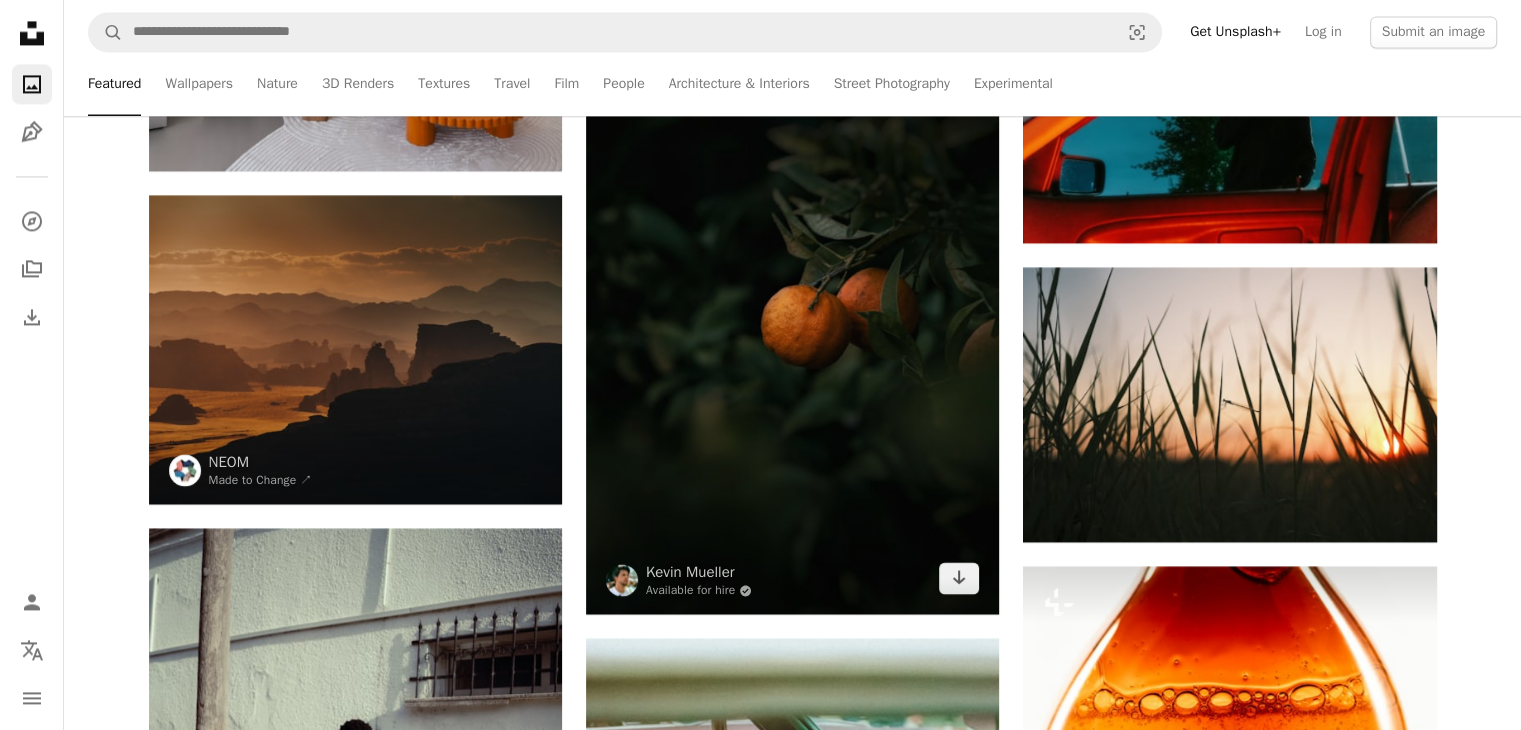 click at bounding box center (792, 304) 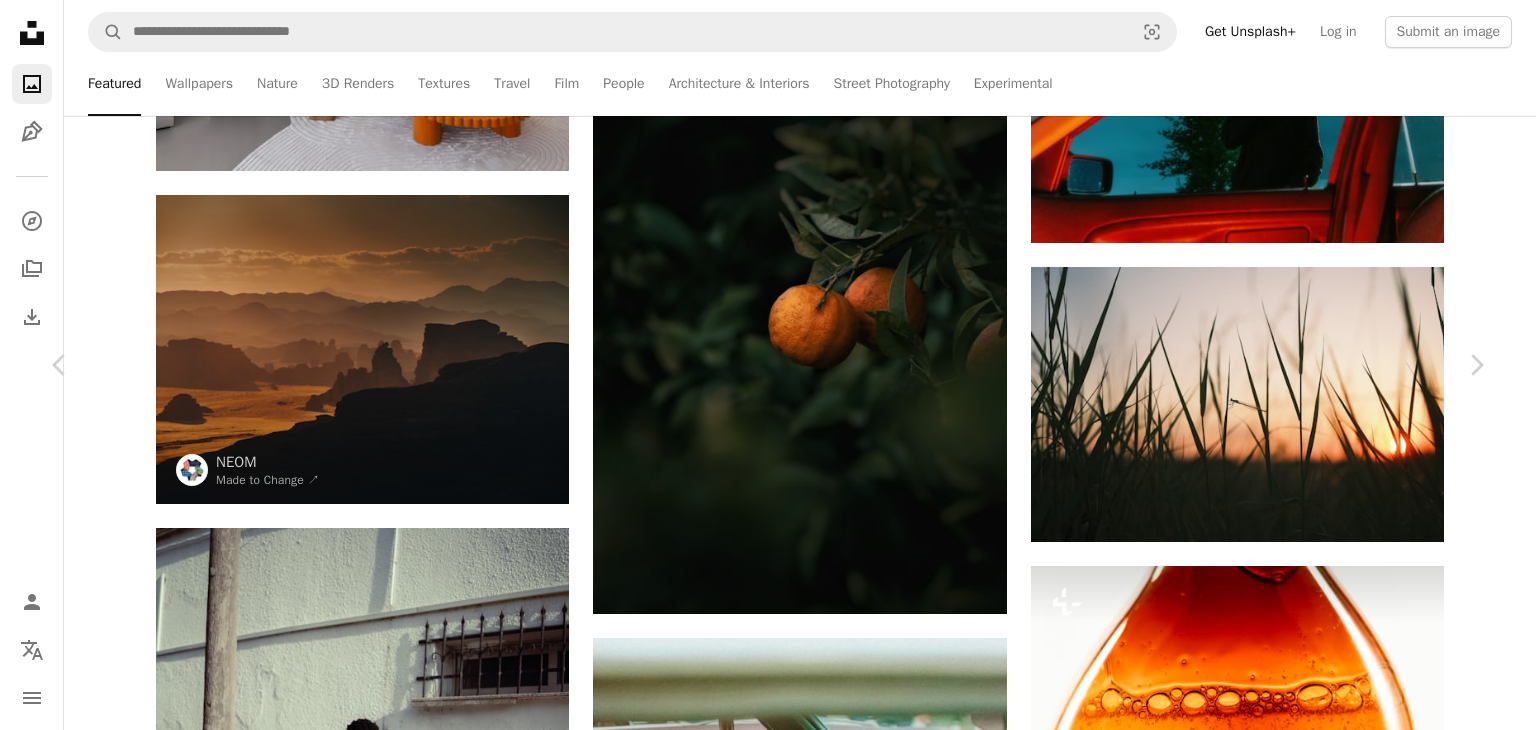 scroll, scrollTop: 4900, scrollLeft: 0, axis: vertical 